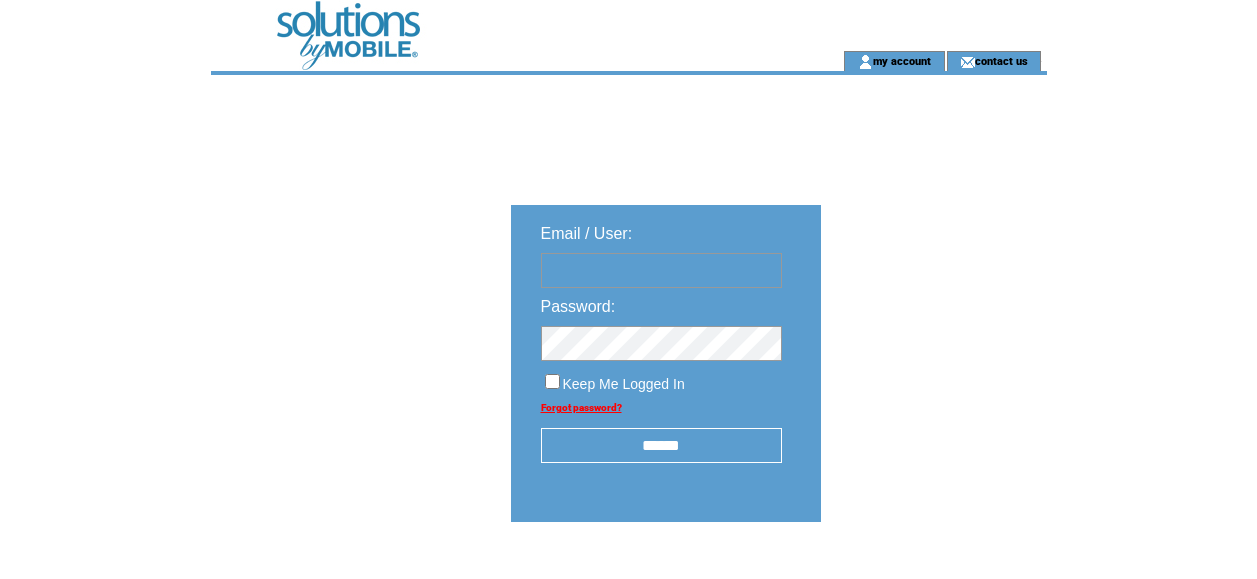 scroll, scrollTop: 0, scrollLeft: 0, axis: both 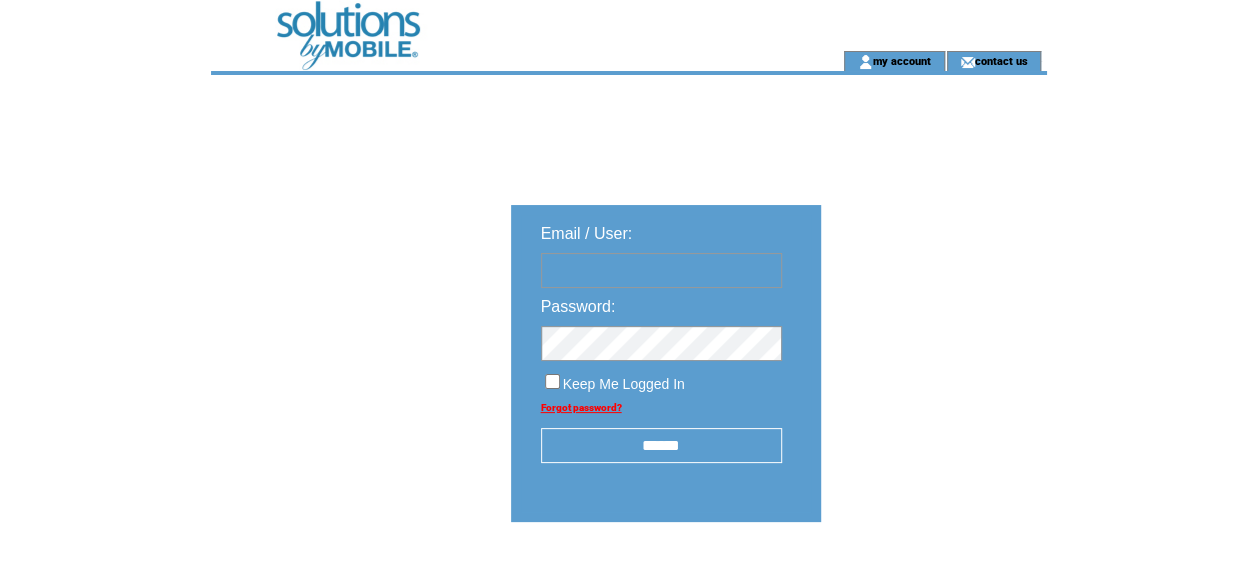 type on "**********" 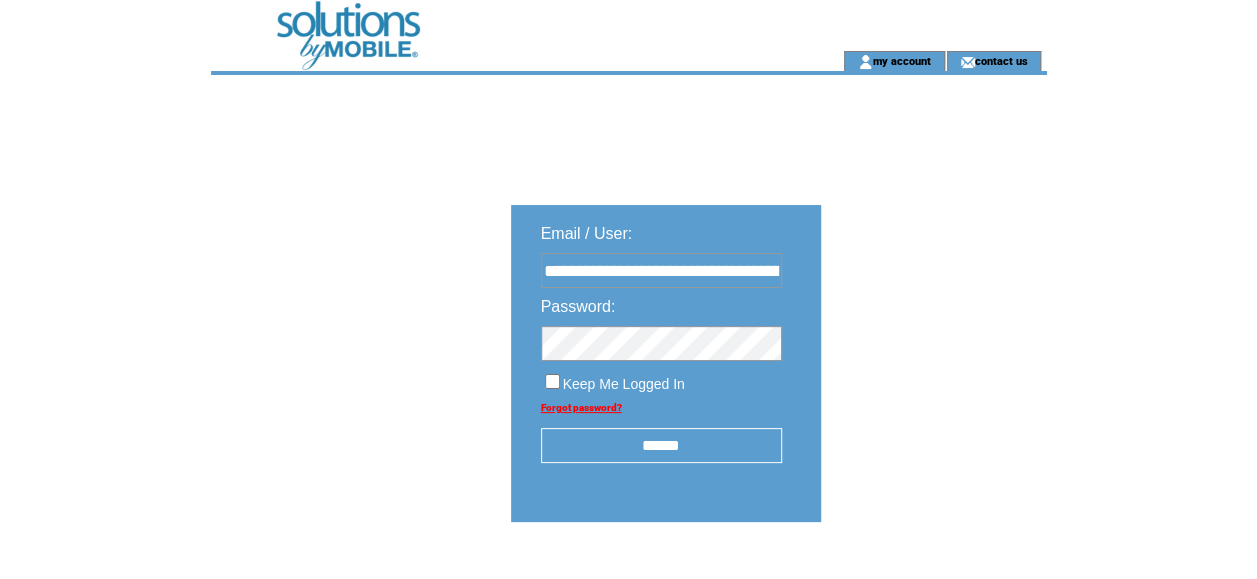 drag, startPoint x: 0, startPoint y: 0, endPoint x: 664, endPoint y: 450, distance: 802.1197 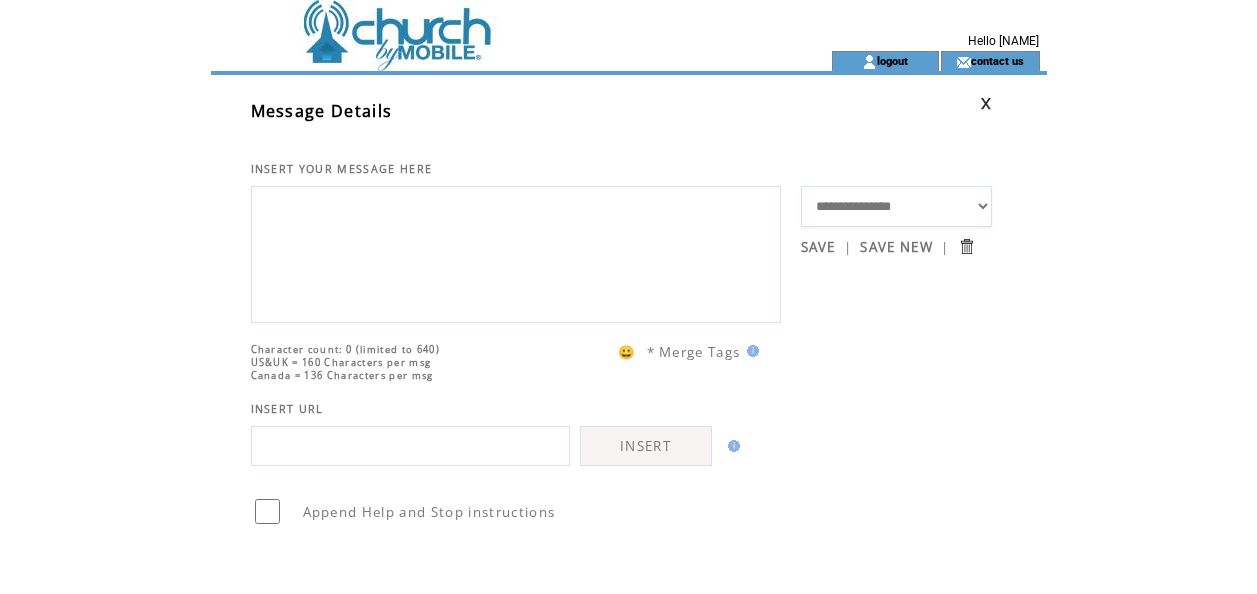 scroll, scrollTop: 0, scrollLeft: 0, axis: both 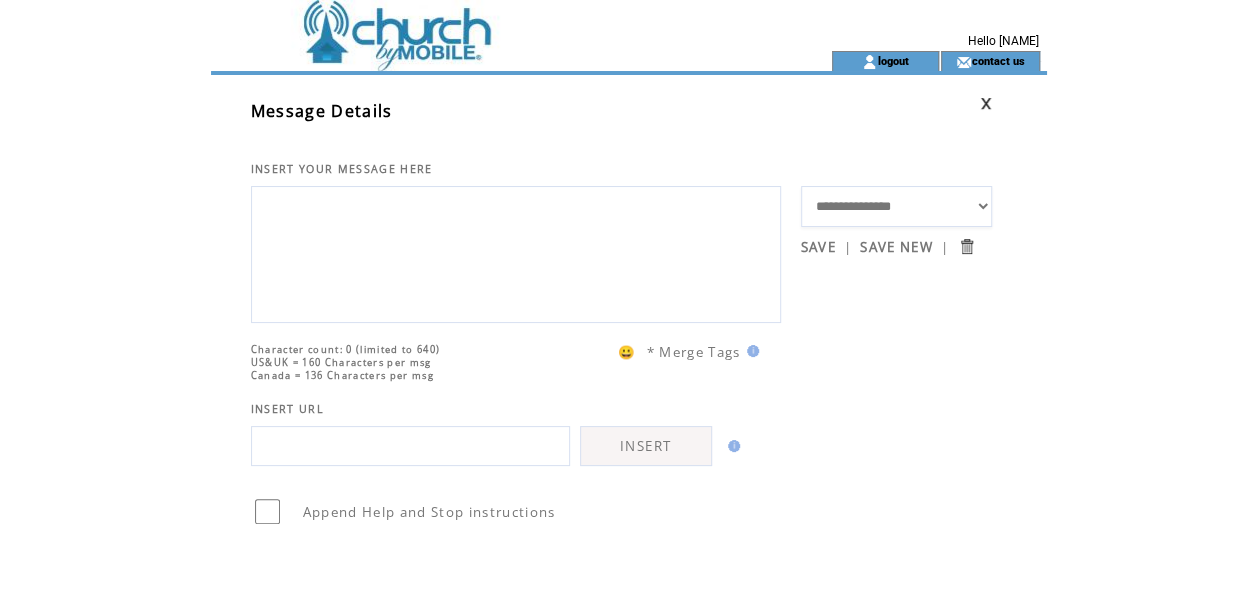click at bounding box center [516, 252] 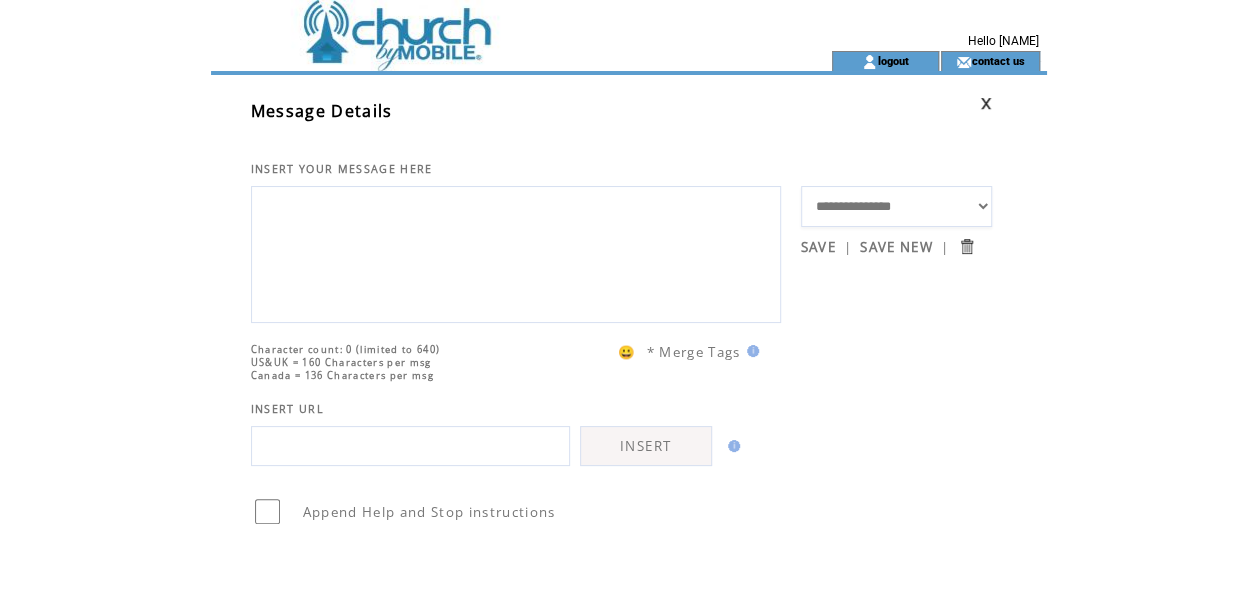 paste on "**********" 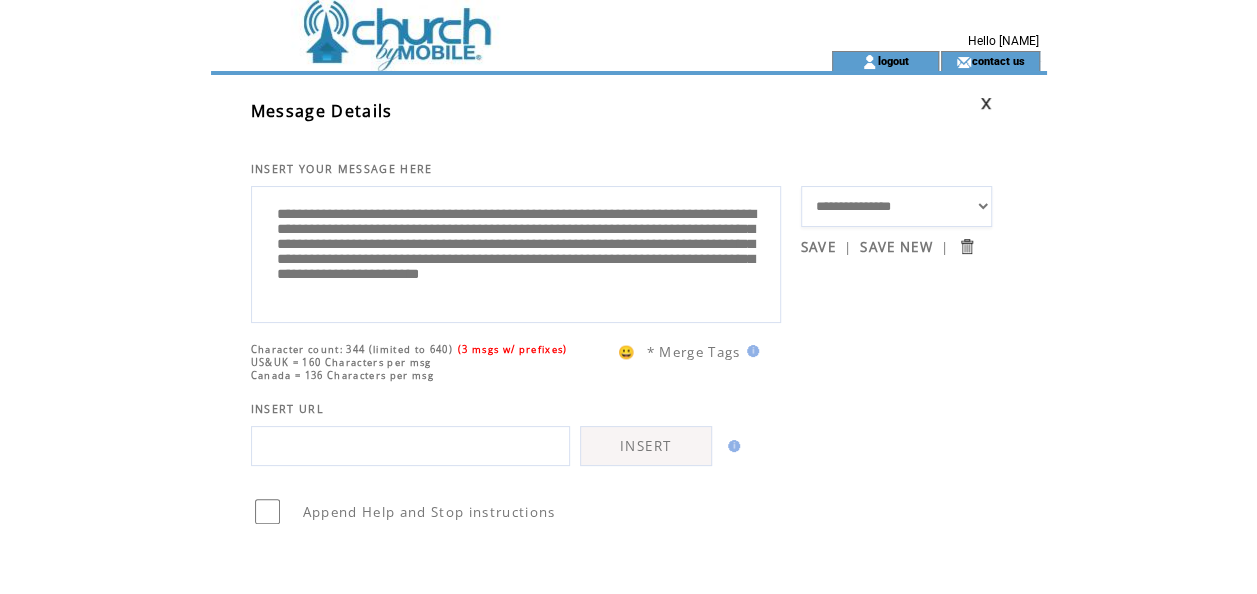 scroll, scrollTop: 5, scrollLeft: 0, axis: vertical 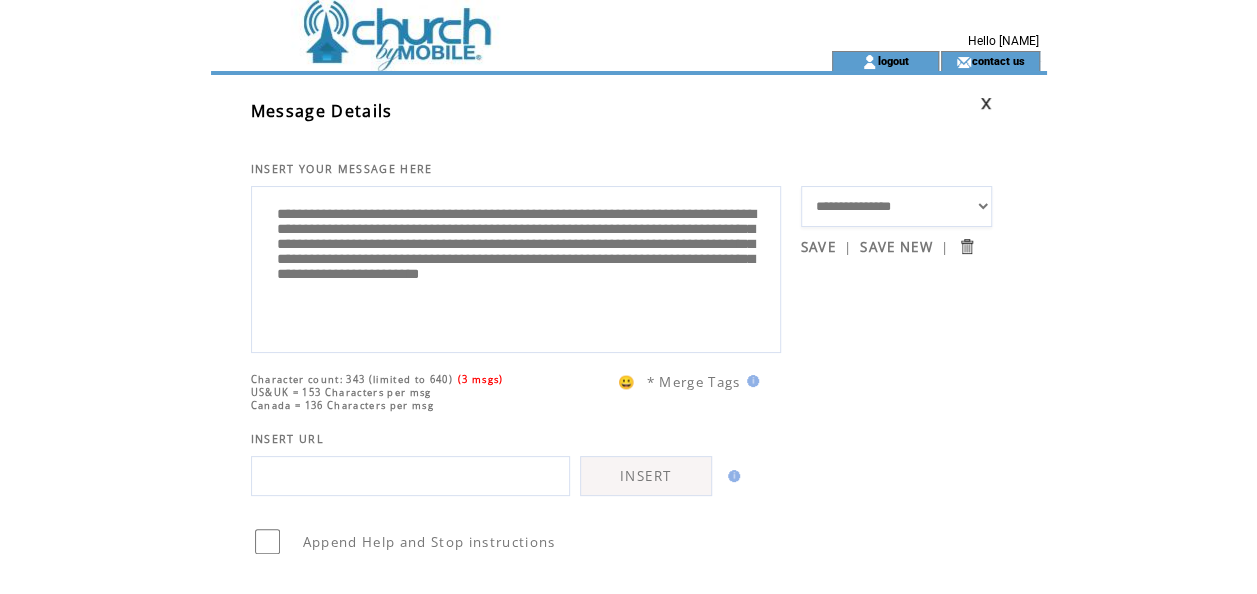 click on "**********" at bounding box center [516, 267] 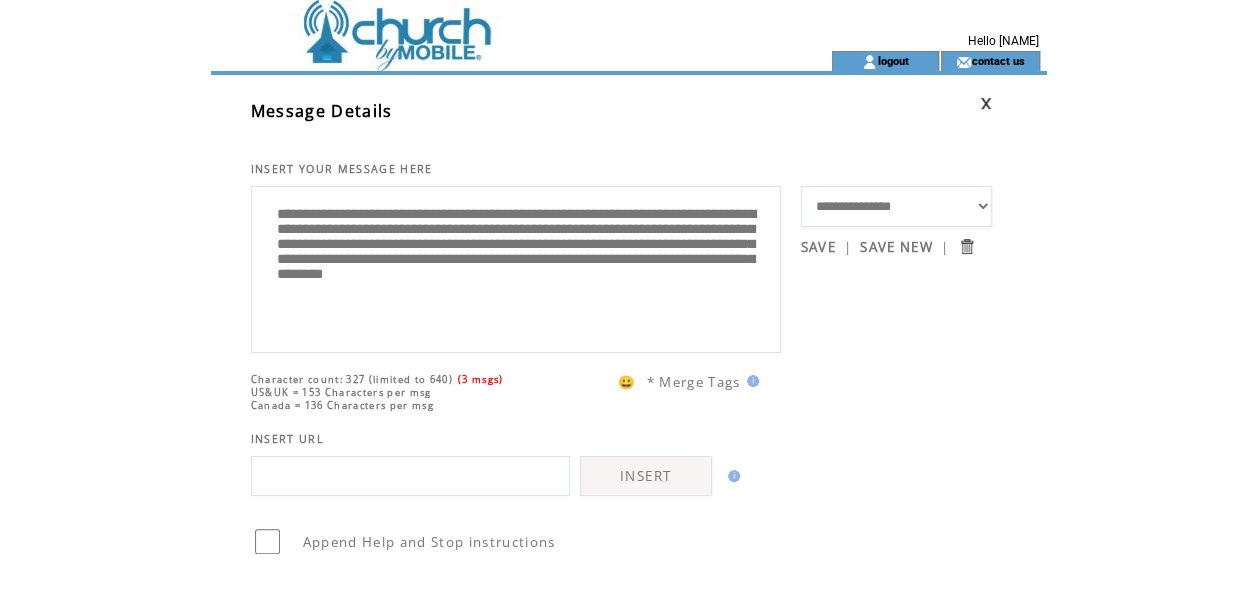 click on "**********" at bounding box center [516, 267] 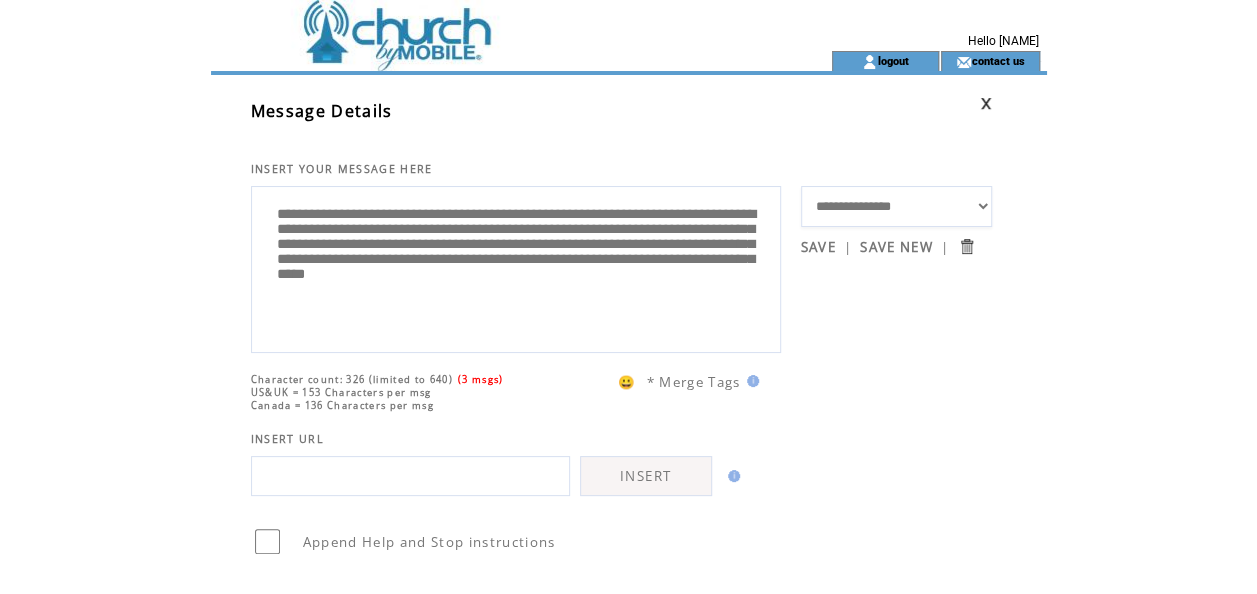 scroll, scrollTop: 0, scrollLeft: 0, axis: both 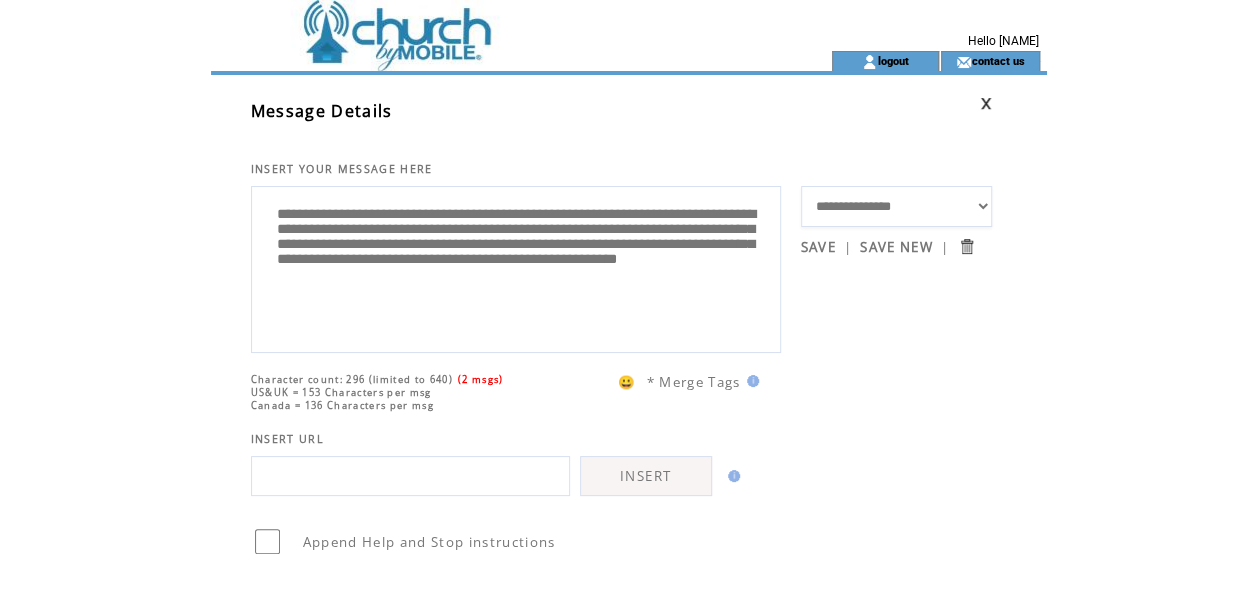 click on "**********" at bounding box center [516, 267] 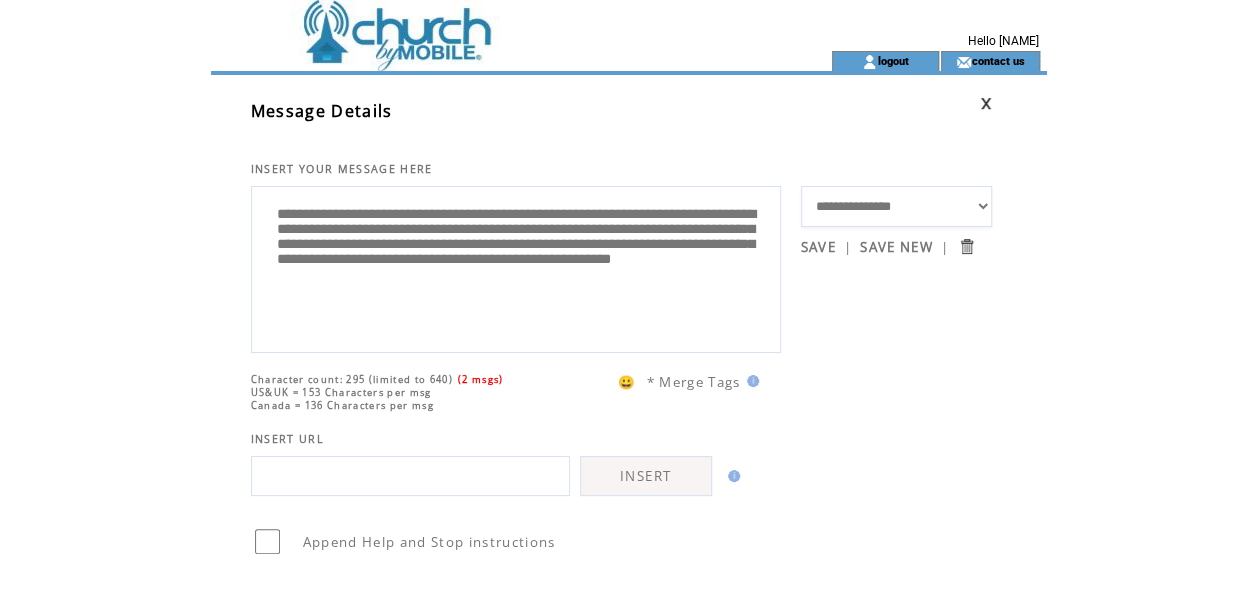 click on "**********" at bounding box center [516, 267] 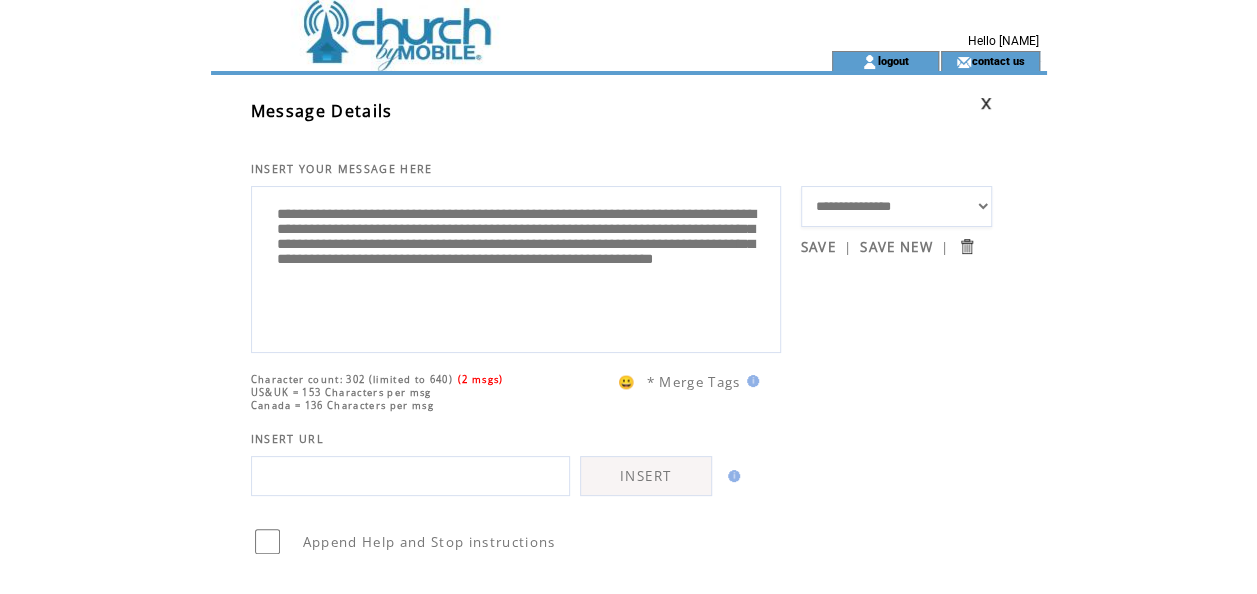 click on "**********" at bounding box center [516, 267] 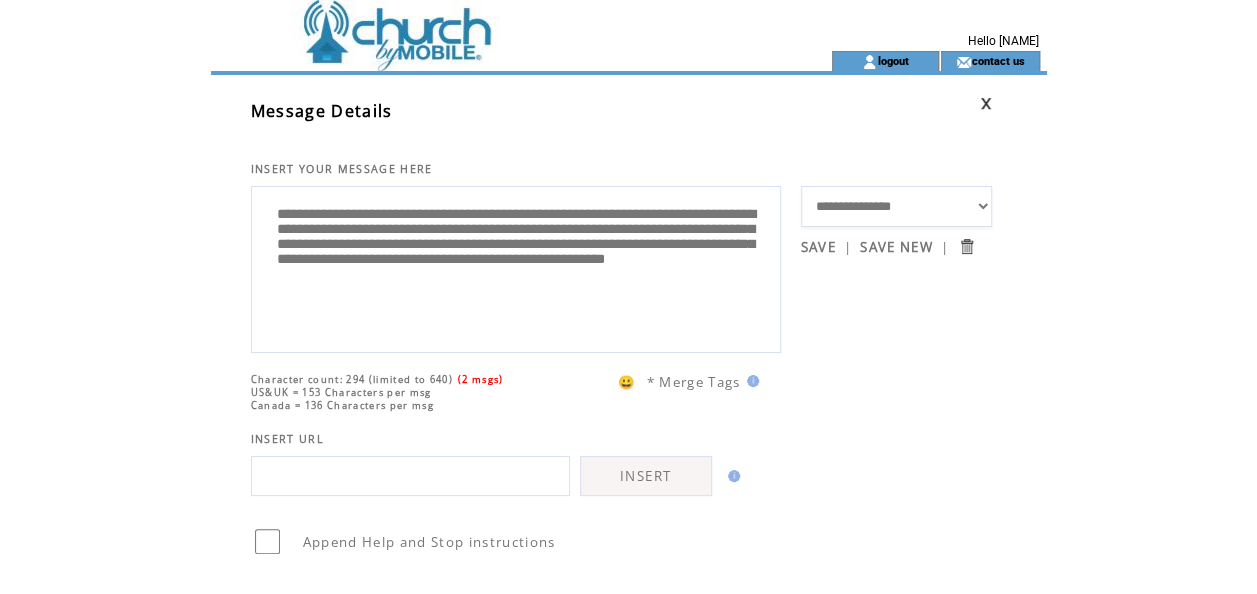 click on "**********" at bounding box center (516, 267) 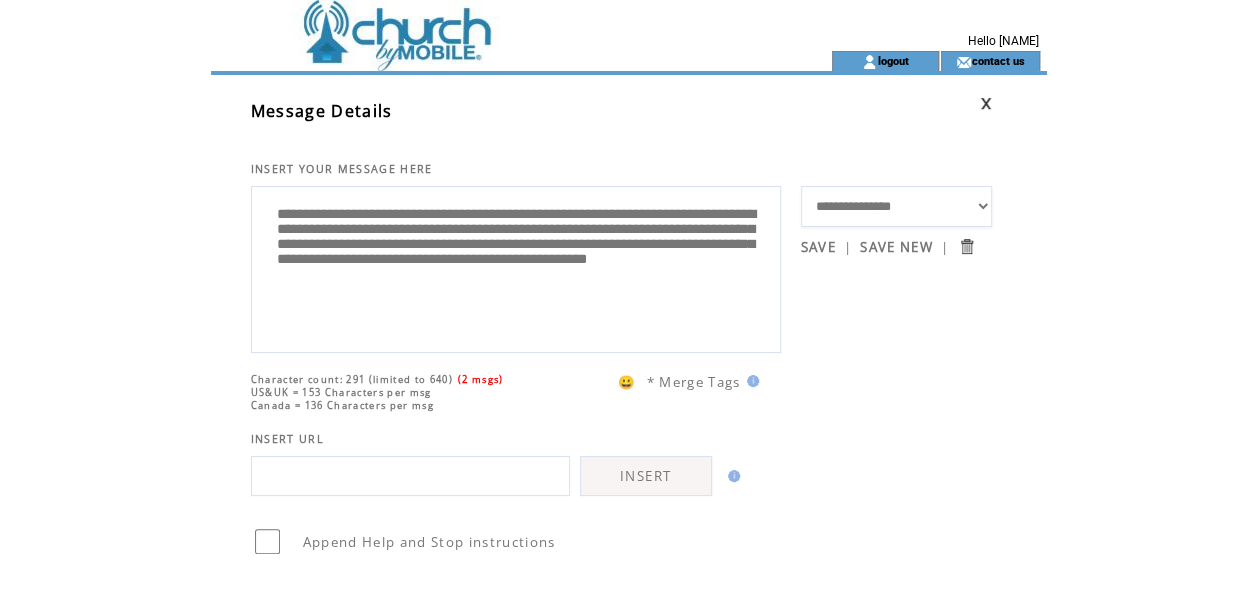 click on "**********" at bounding box center (516, 267) 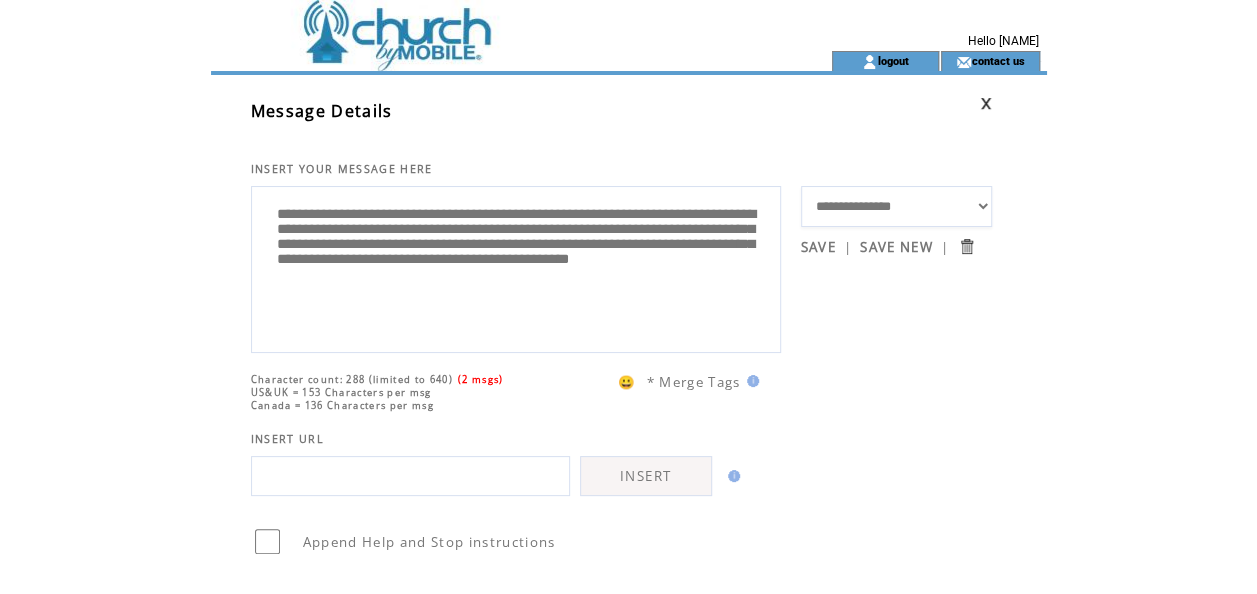 click on "**********" at bounding box center [516, 267] 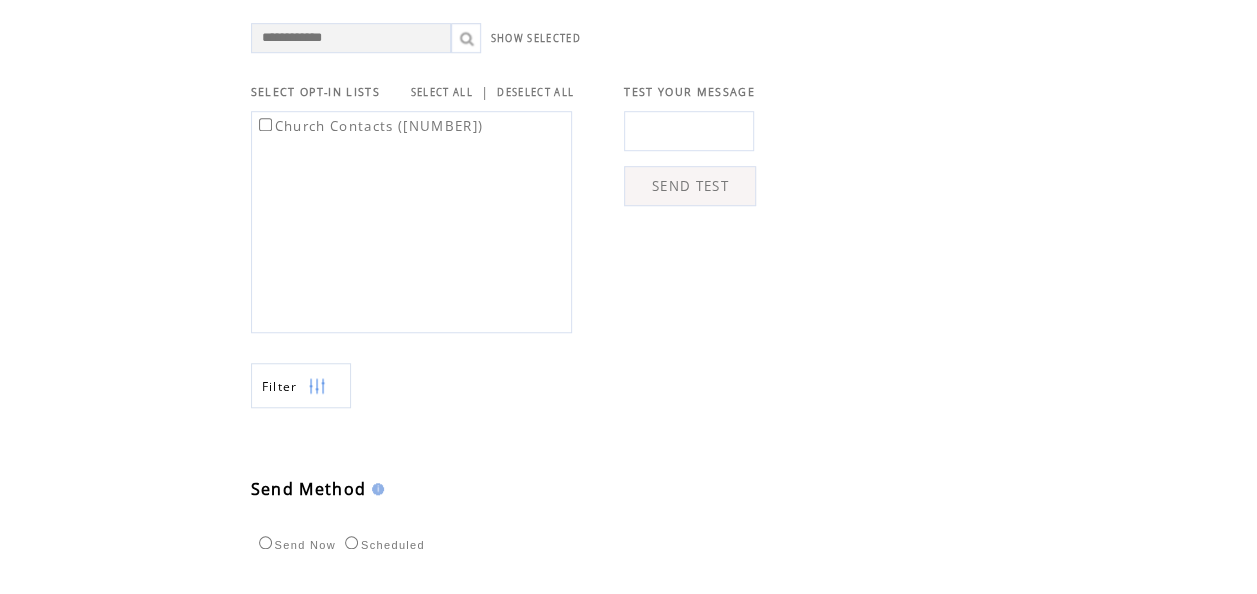 scroll, scrollTop: 673, scrollLeft: 0, axis: vertical 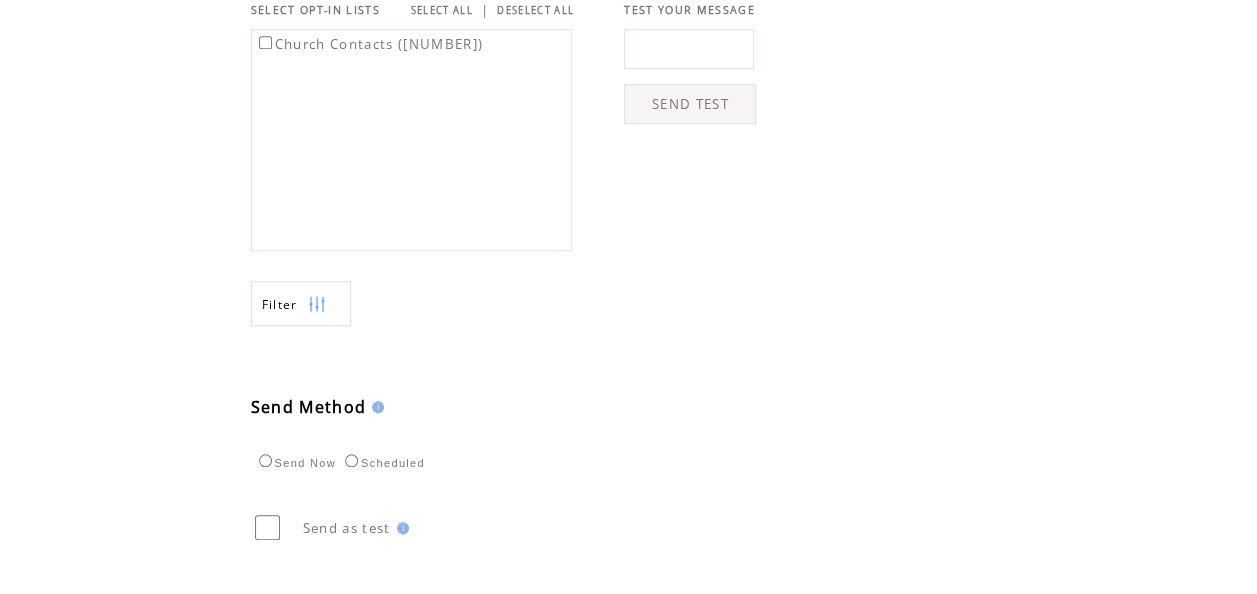 type on "**********" 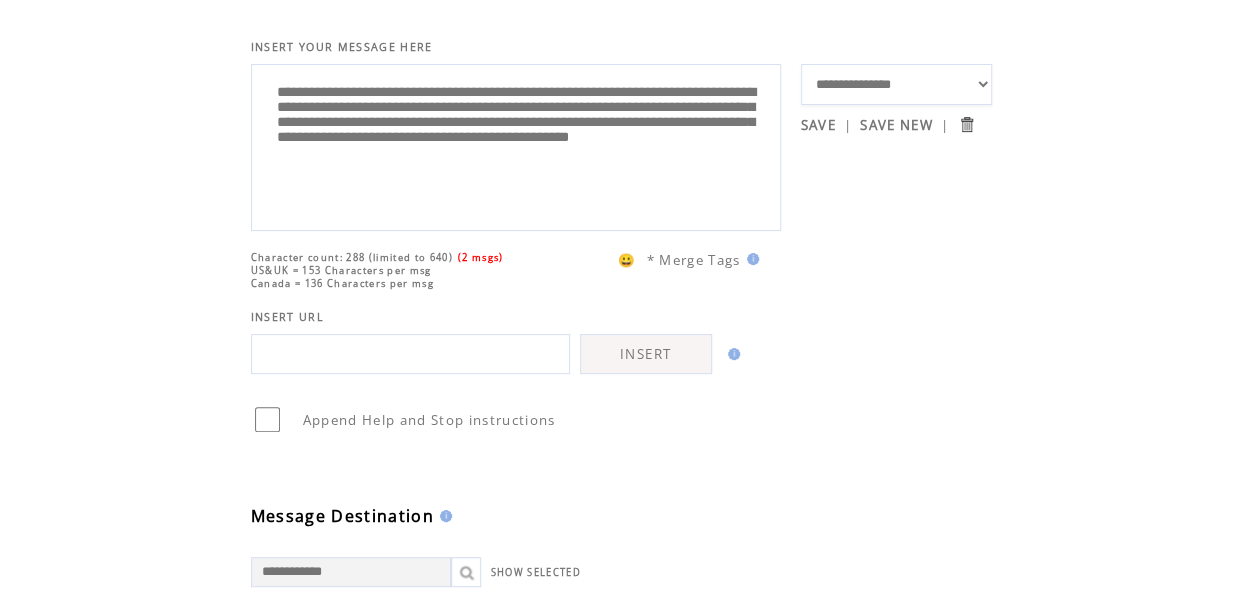 scroll, scrollTop: 47, scrollLeft: 0, axis: vertical 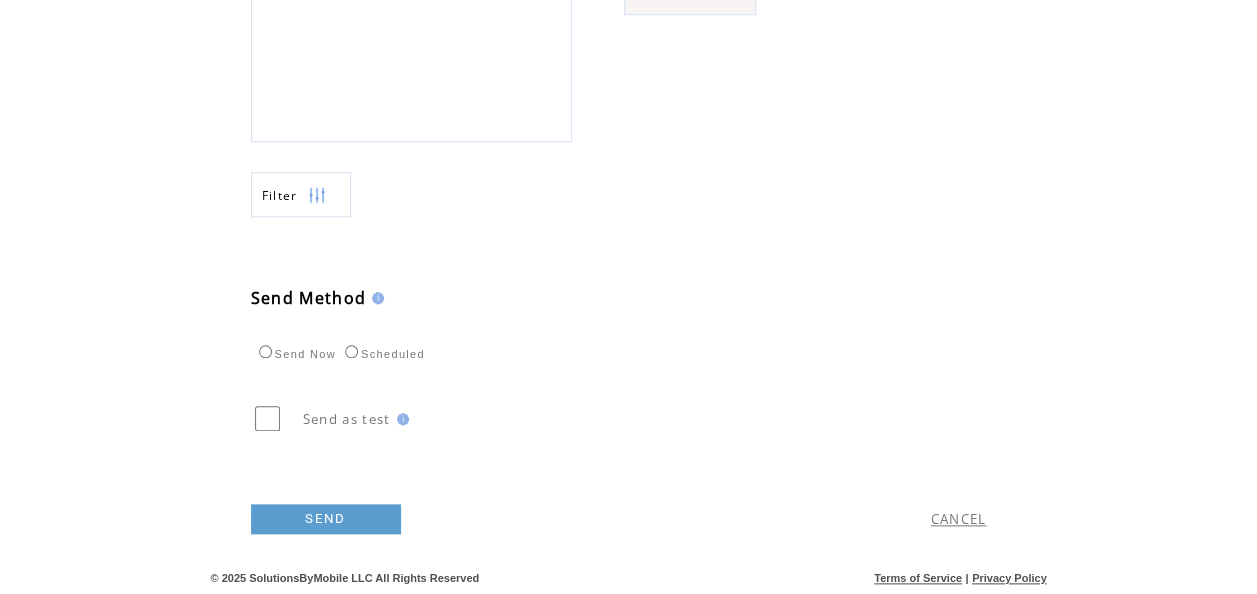 click on "SEND" at bounding box center [326, 519] 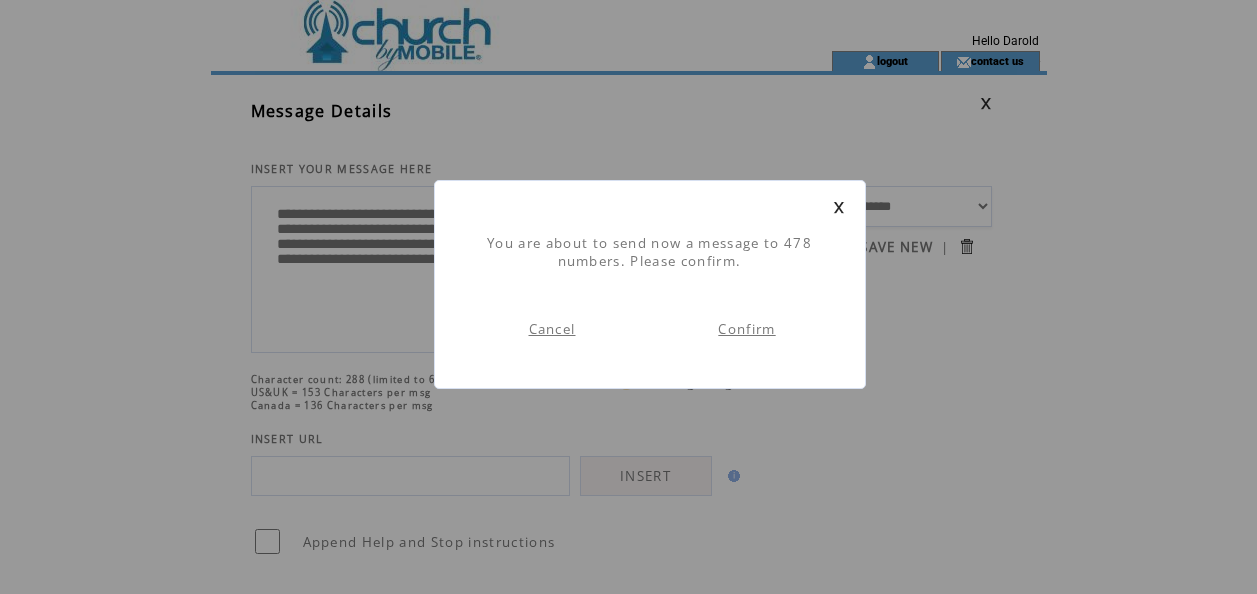 click on "Confirm" at bounding box center [746, 329] 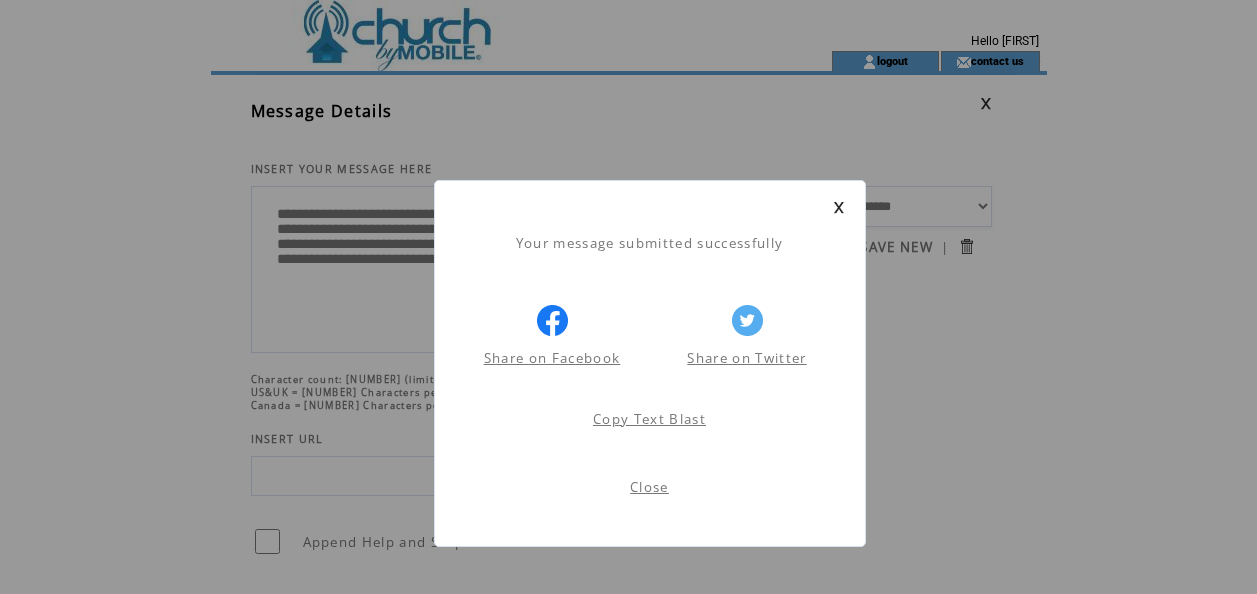 scroll, scrollTop: 1, scrollLeft: 0, axis: vertical 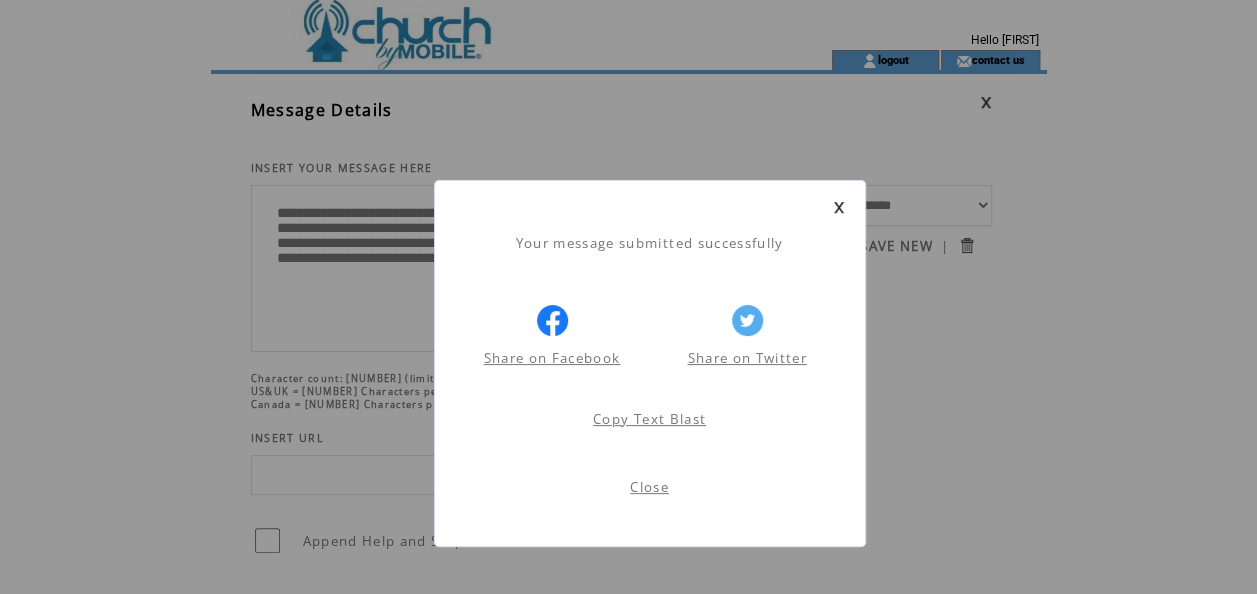 click on "Close" at bounding box center (650, 207) 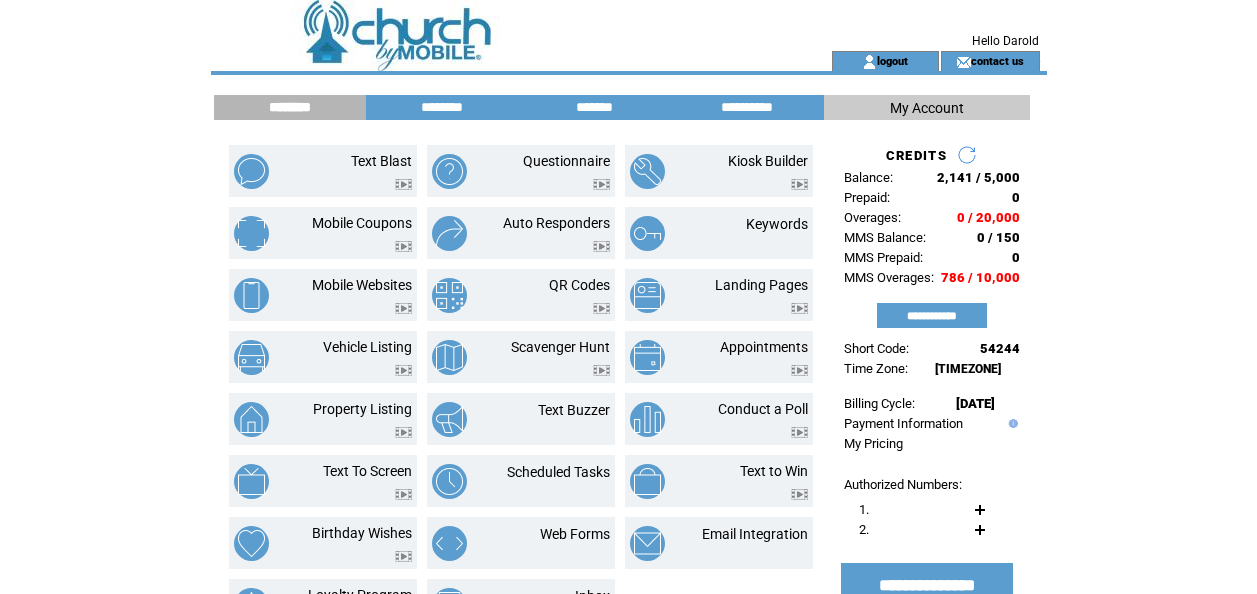 scroll, scrollTop: 0, scrollLeft: 0, axis: both 